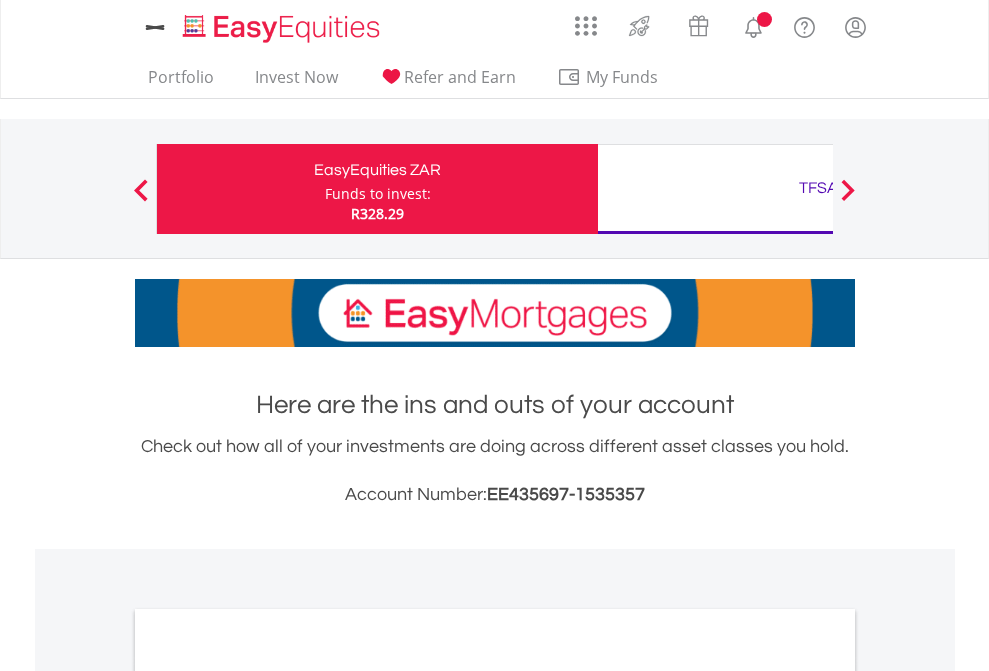 scroll, scrollTop: 0, scrollLeft: 0, axis: both 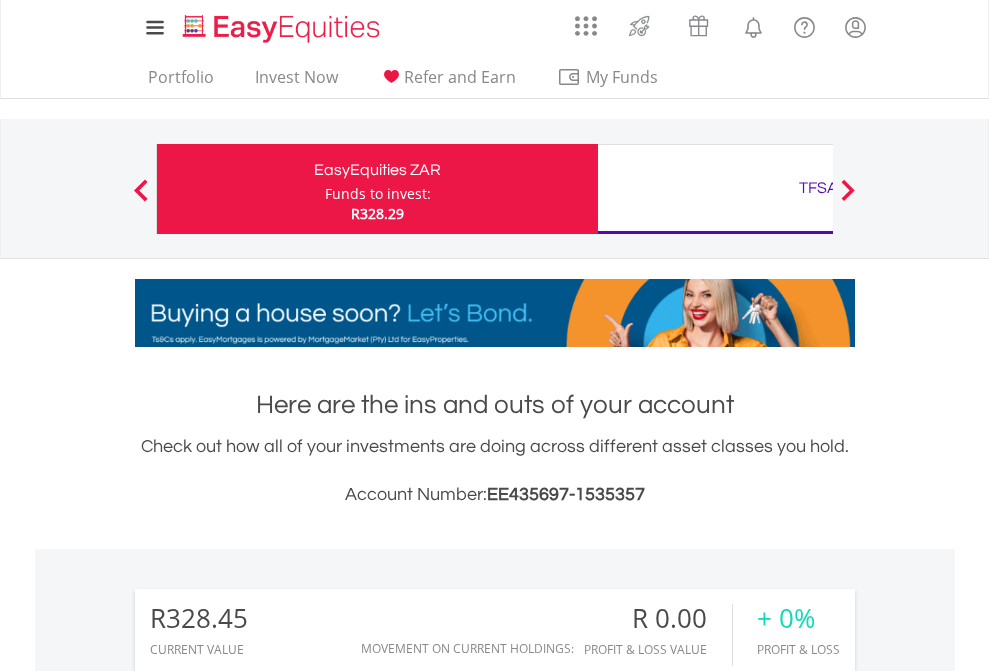 click on "Funds to invest:" at bounding box center (378, 194) 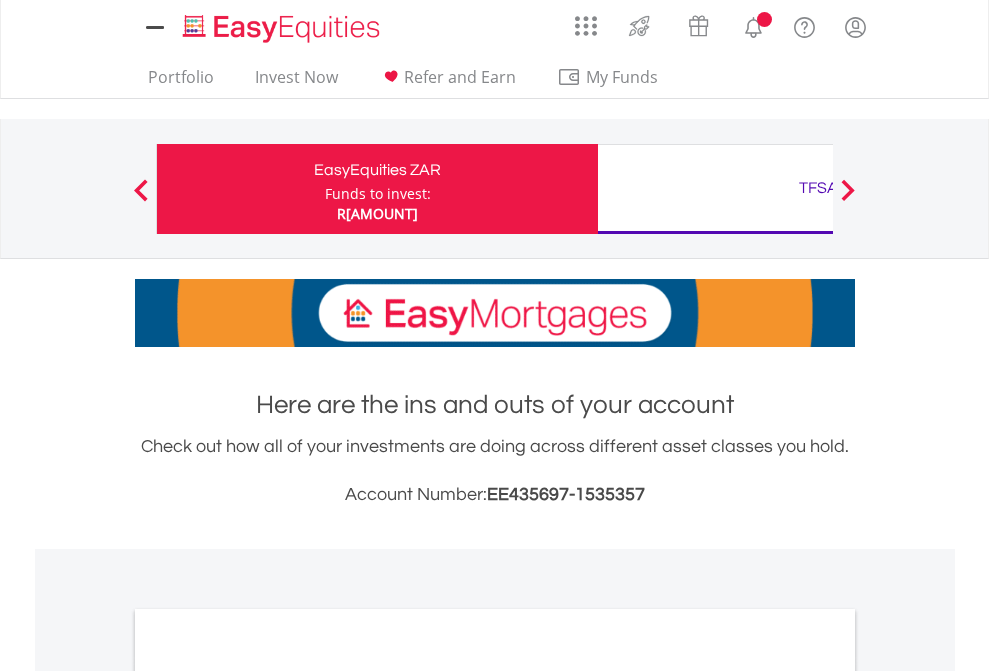 scroll, scrollTop: 0, scrollLeft: 0, axis: both 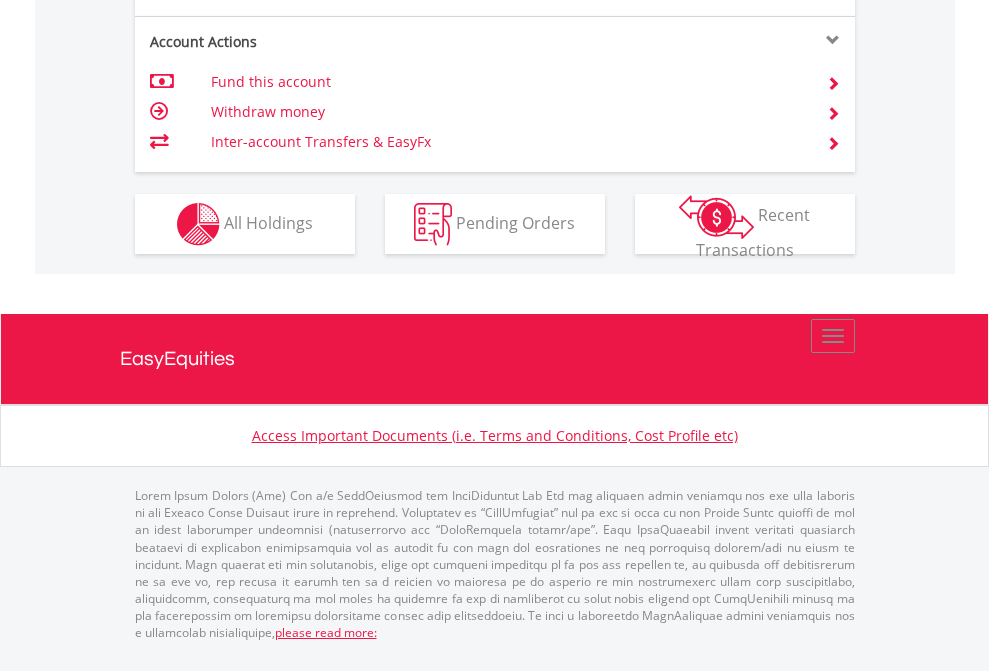 click on "Investment types" at bounding box center (706, -337) 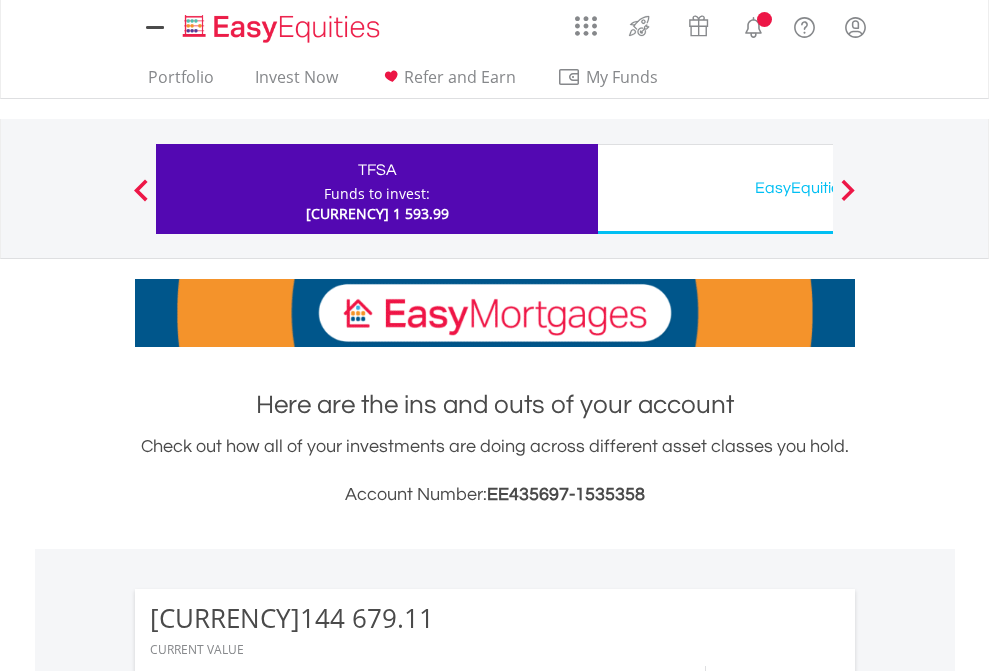 scroll, scrollTop: 0, scrollLeft: 0, axis: both 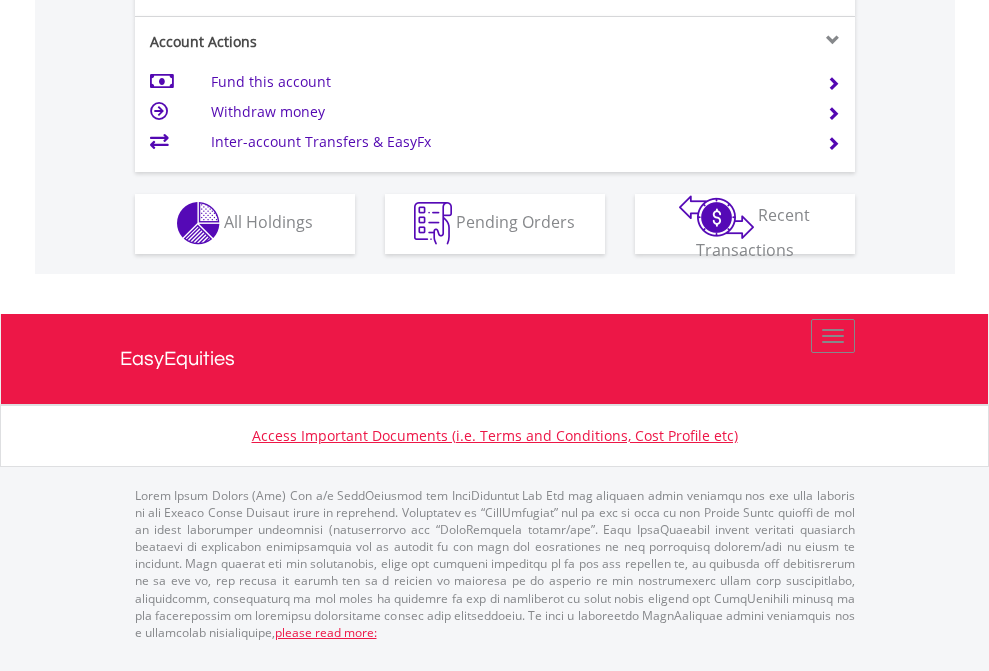 click on "Investment types" at bounding box center [706, -337] 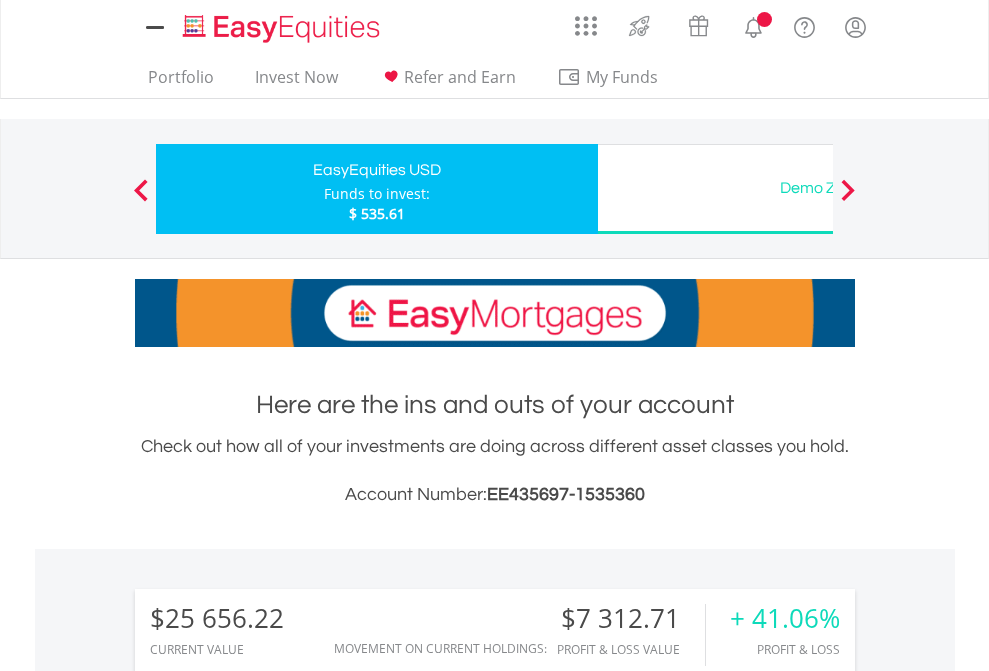 scroll, scrollTop: 0, scrollLeft: 0, axis: both 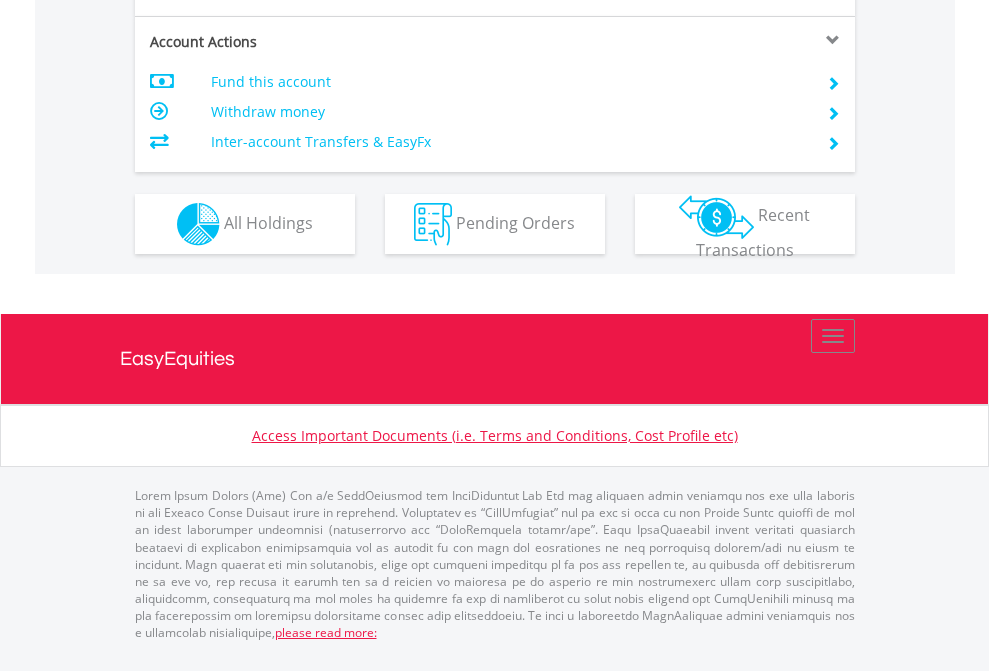 click on "Investment types" at bounding box center [706, -337] 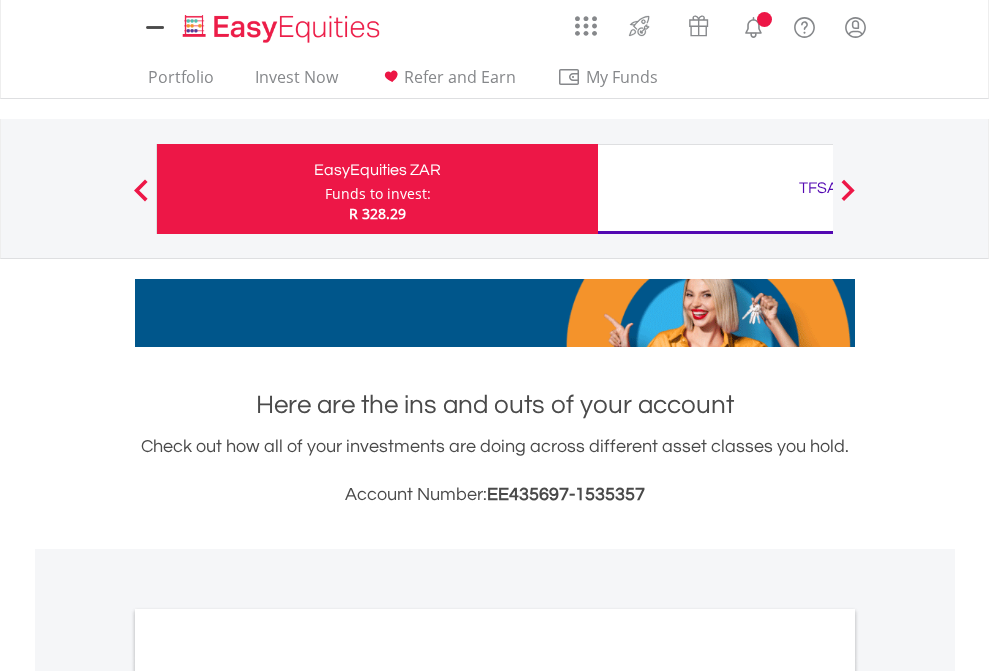 scroll, scrollTop: 0, scrollLeft: 0, axis: both 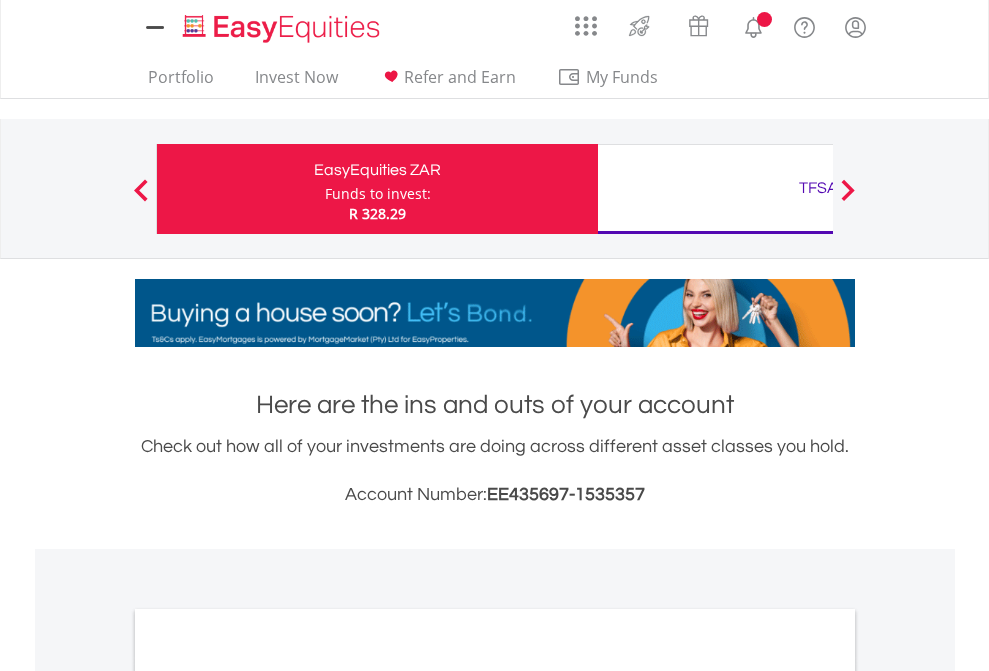 click on "All Holdings" at bounding box center [268, 1096] 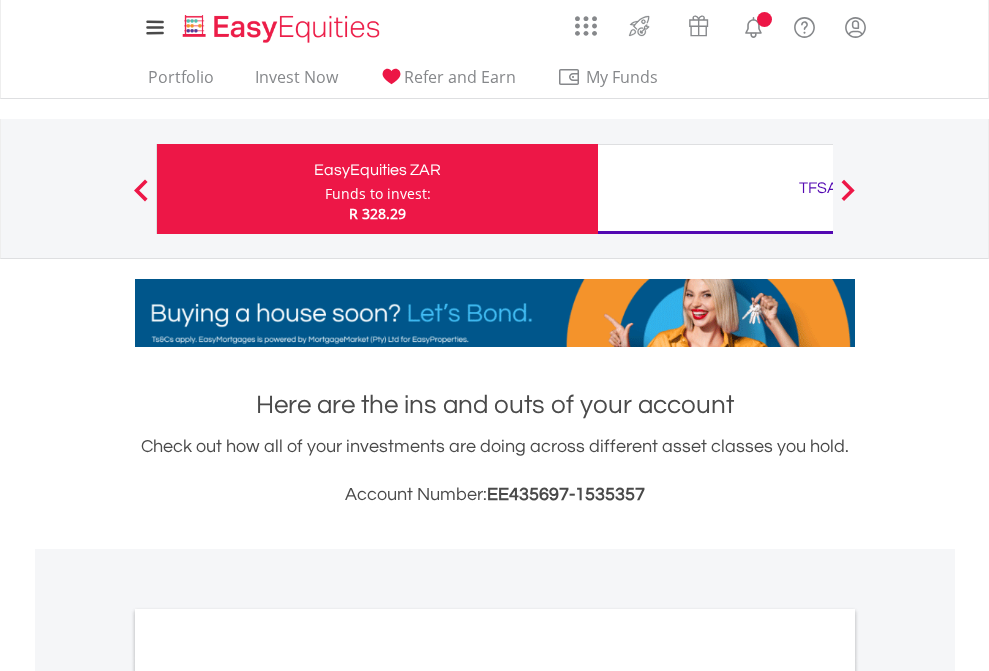 scroll, scrollTop: 1202, scrollLeft: 0, axis: vertical 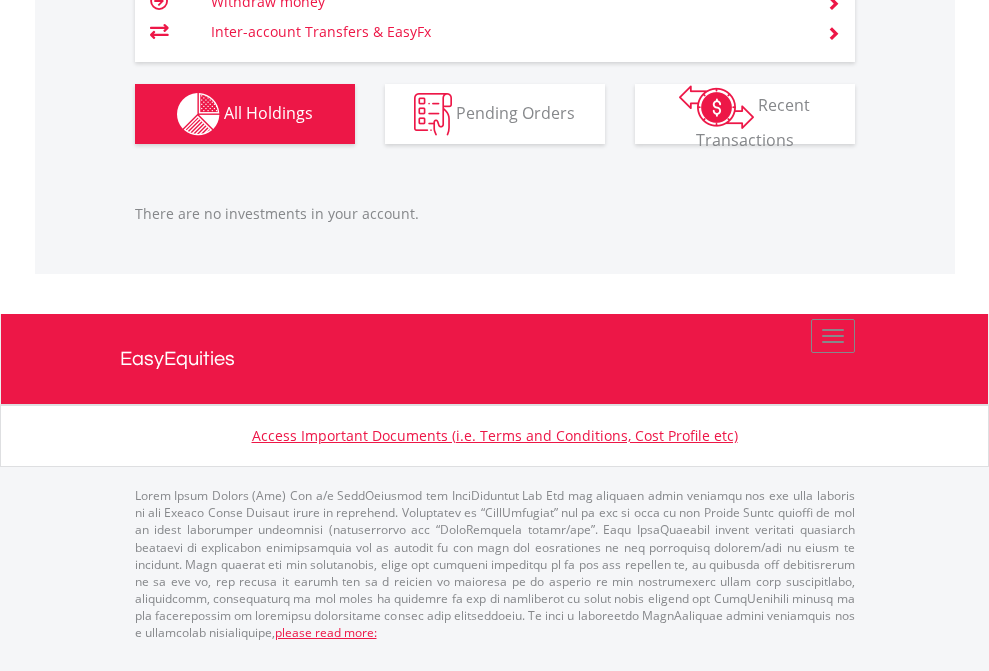 click on "TFSA" at bounding box center (818, -1206) 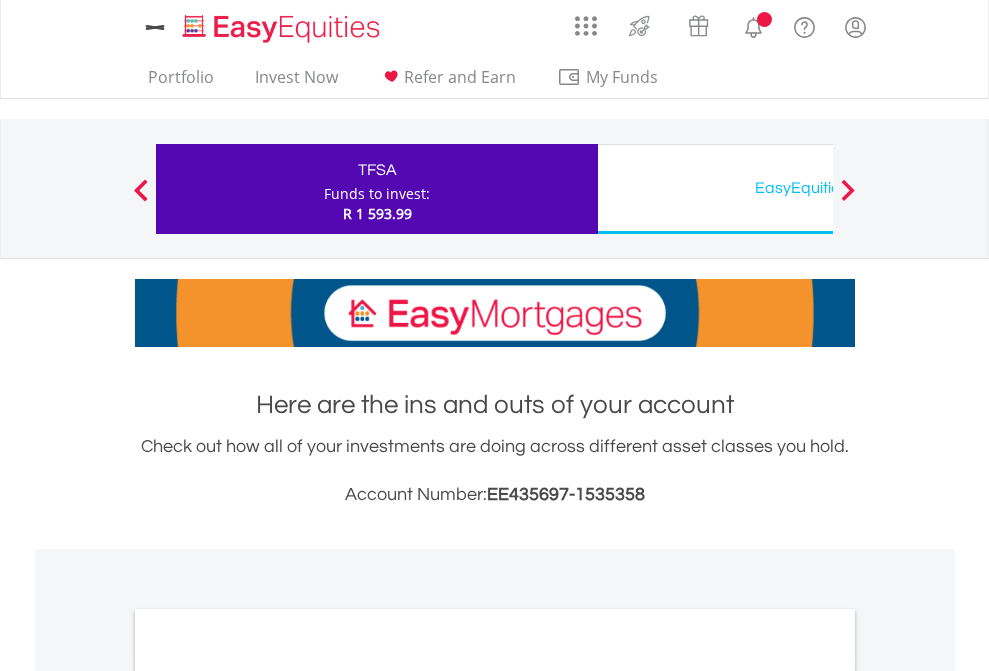 scroll, scrollTop: 0, scrollLeft: 0, axis: both 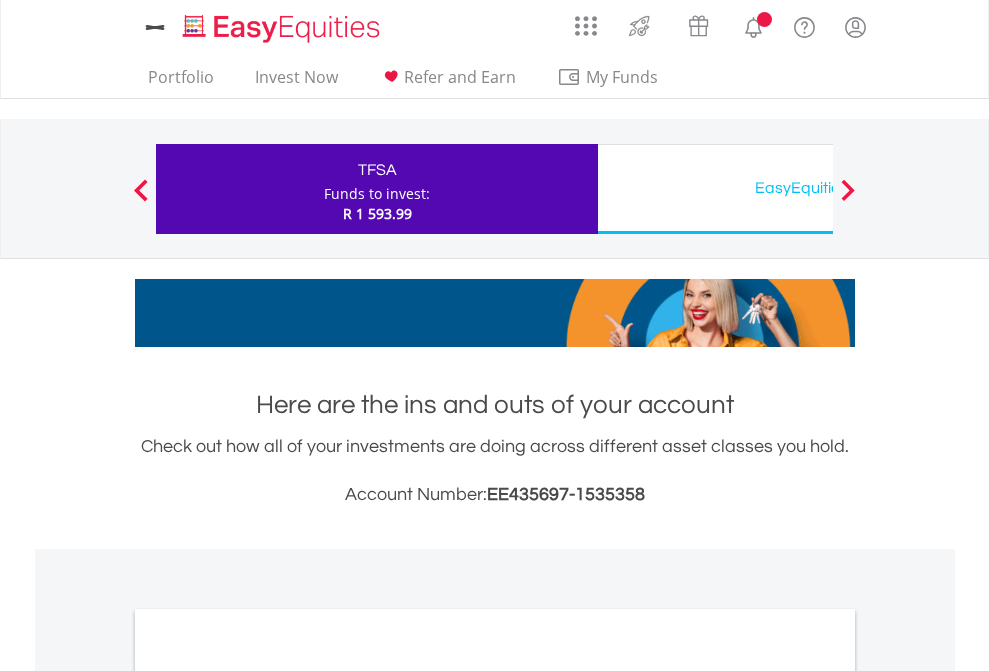 click on "All Holdings" at bounding box center (268, 1096) 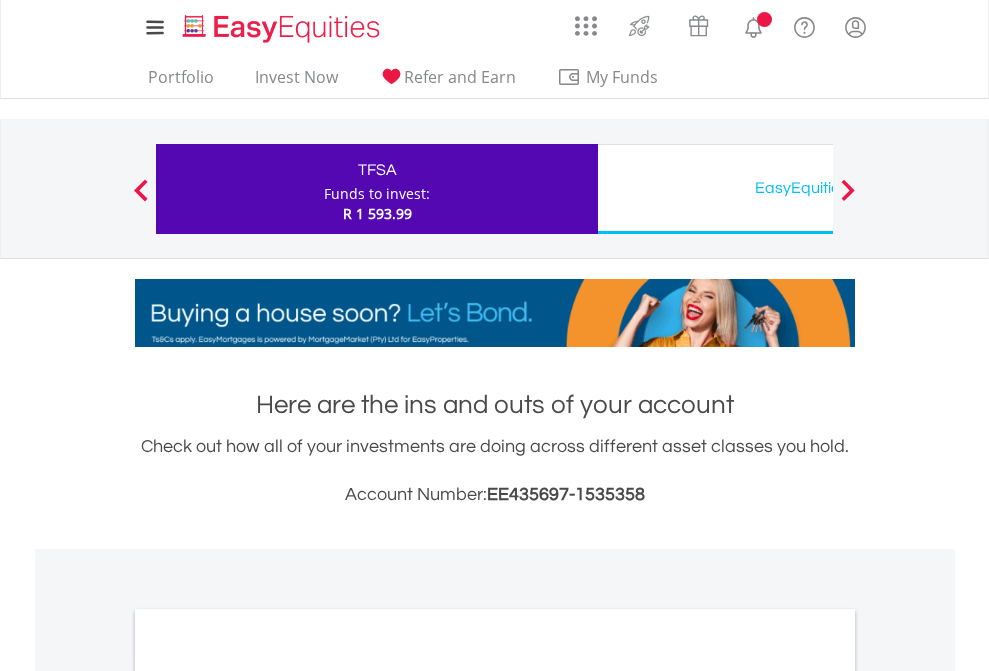 scroll, scrollTop: 1202, scrollLeft: 0, axis: vertical 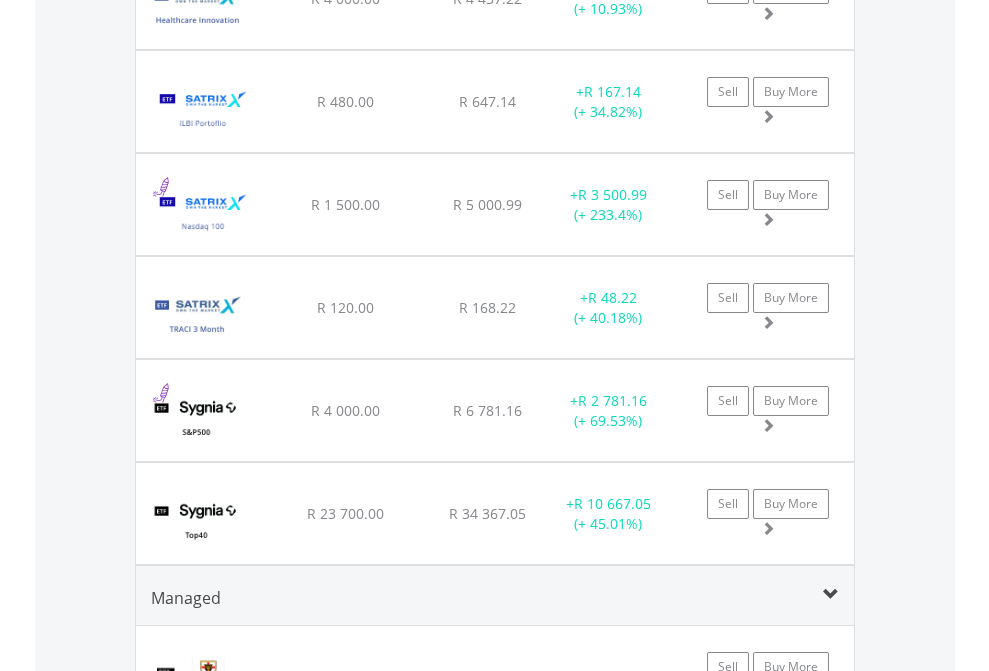 click on "EasyEquities USD" at bounding box center [818, -2156] 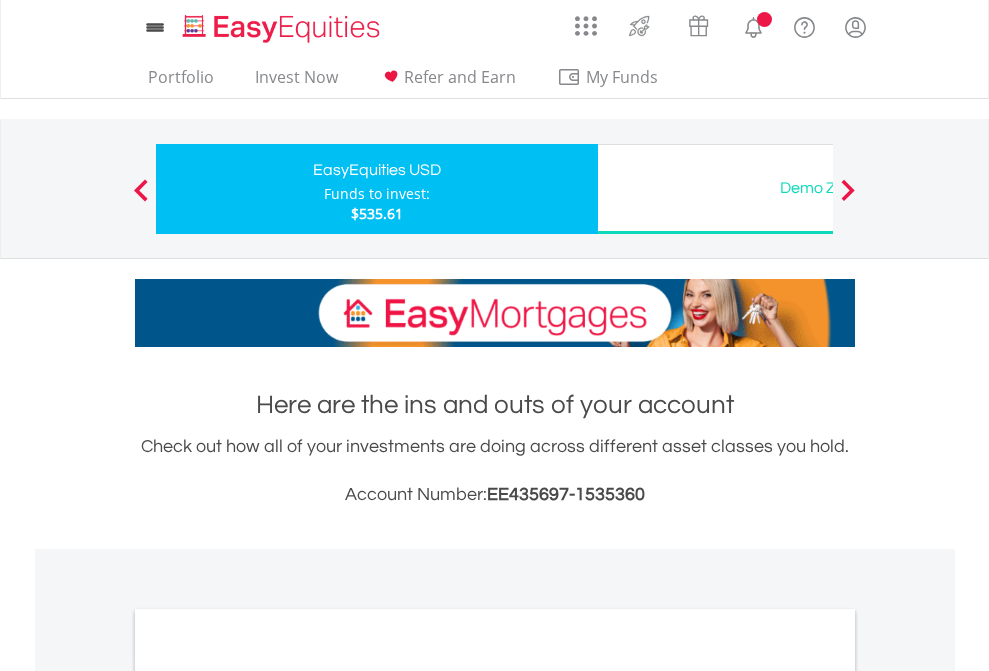 scroll, scrollTop: 1202, scrollLeft: 0, axis: vertical 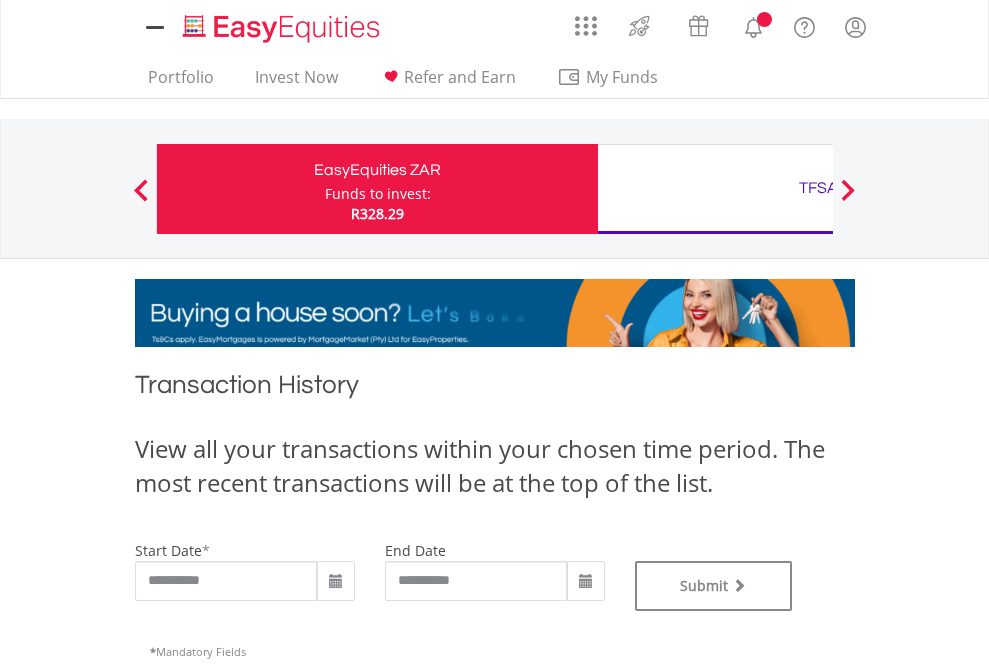 type on "**********" 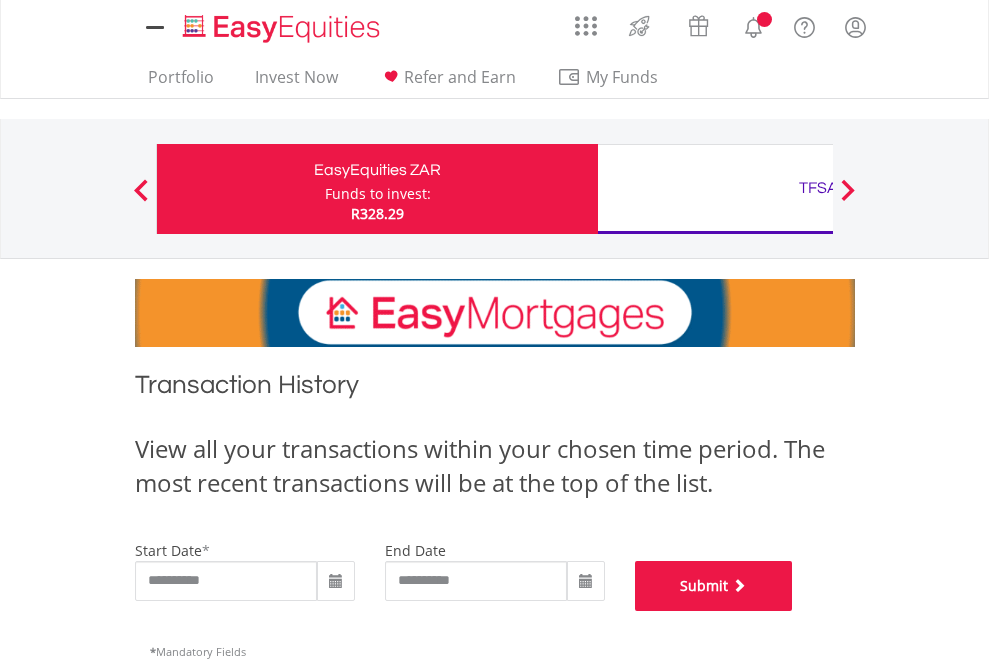 click on "Submit" at bounding box center [714, 586] 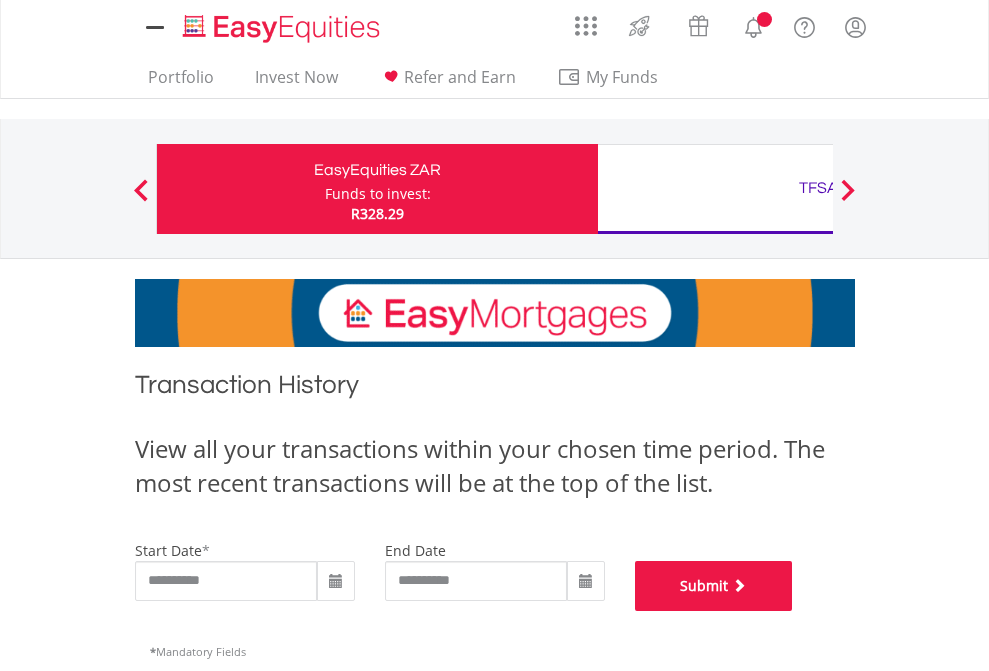 scroll, scrollTop: 811, scrollLeft: 0, axis: vertical 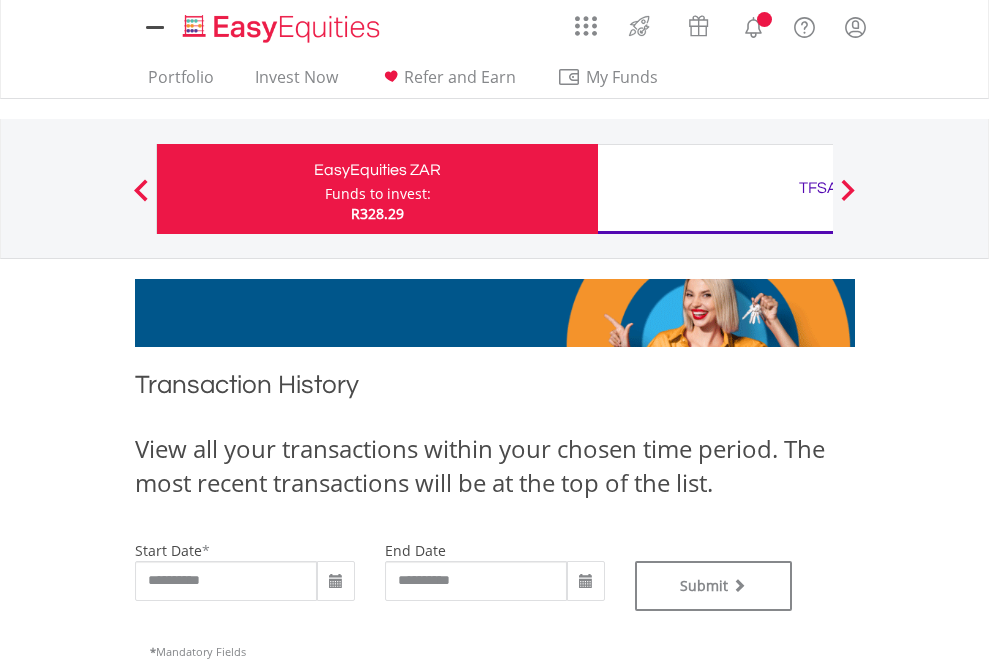 click on "TFSA" at bounding box center [818, 188] 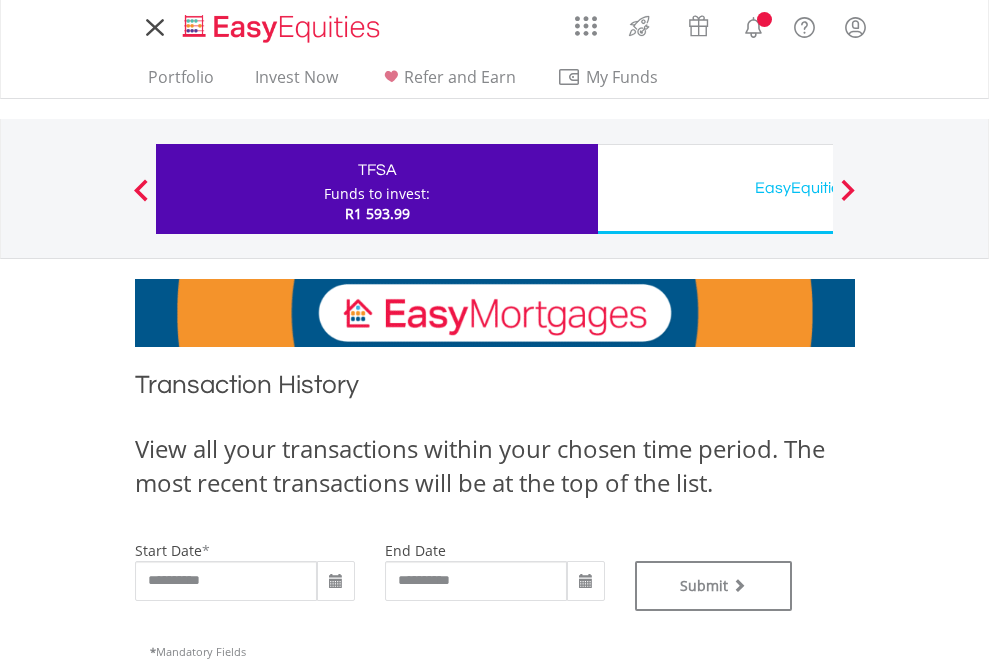 scroll, scrollTop: 0, scrollLeft: 0, axis: both 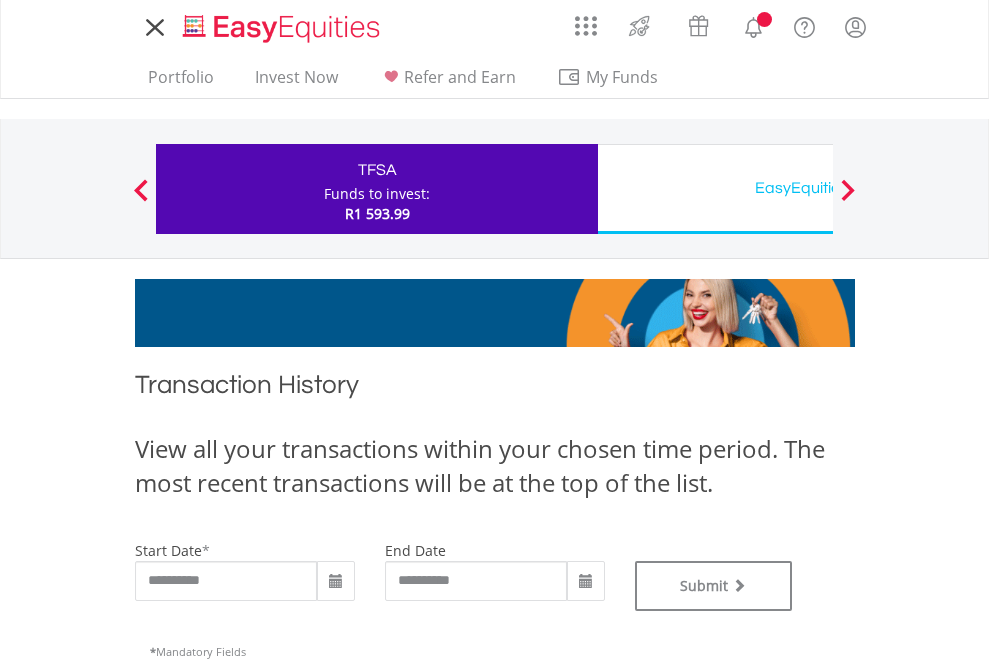 type on "**********" 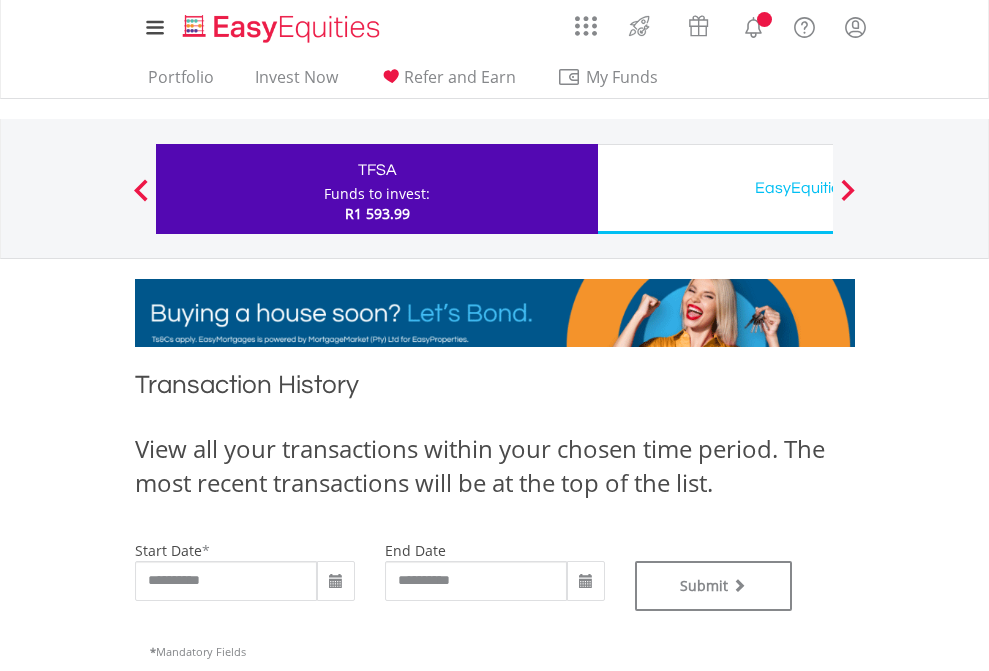 type on "**********" 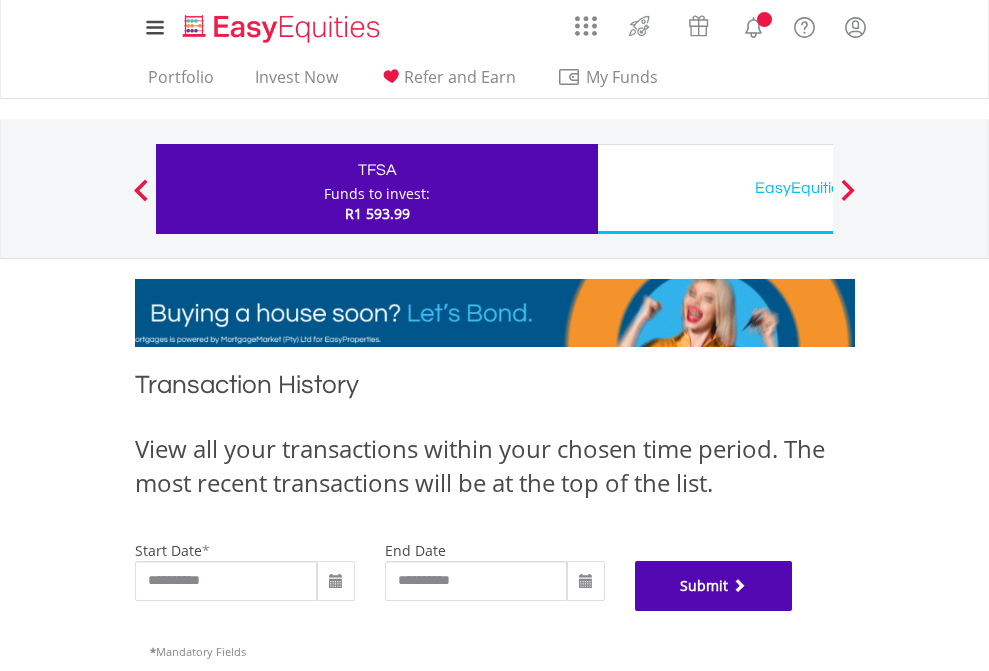 click on "Submit" at bounding box center (714, 586) 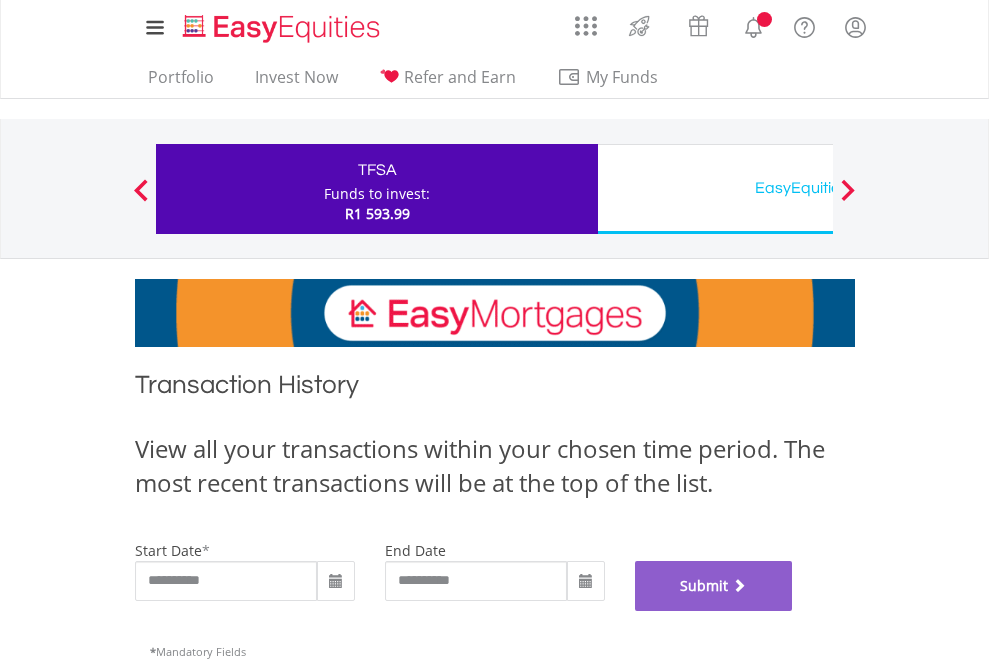 scroll, scrollTop: 811, scrollLeft: 0, axis: vertical 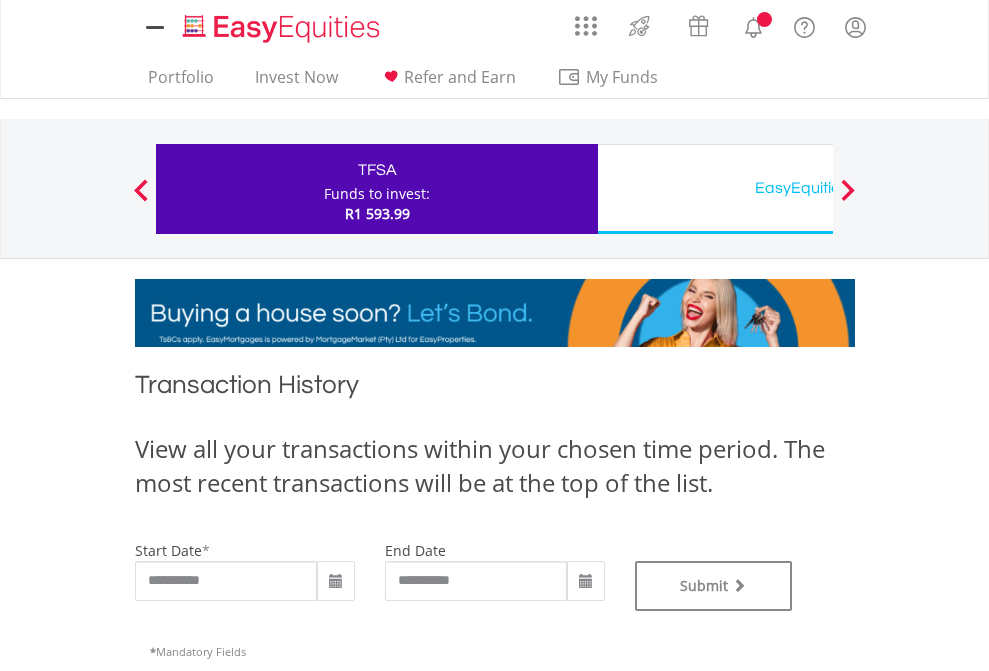 click on "EasyEquities USD" at bounding box center (818, 188) 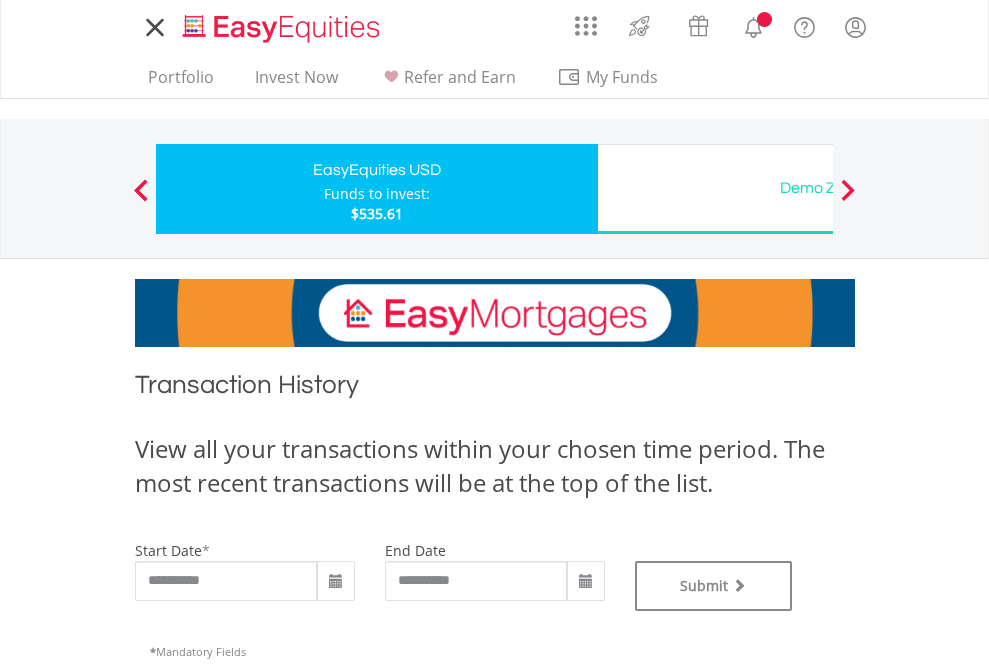 scroll, scrollTop: 0, scrollLeft: 0, axis: both 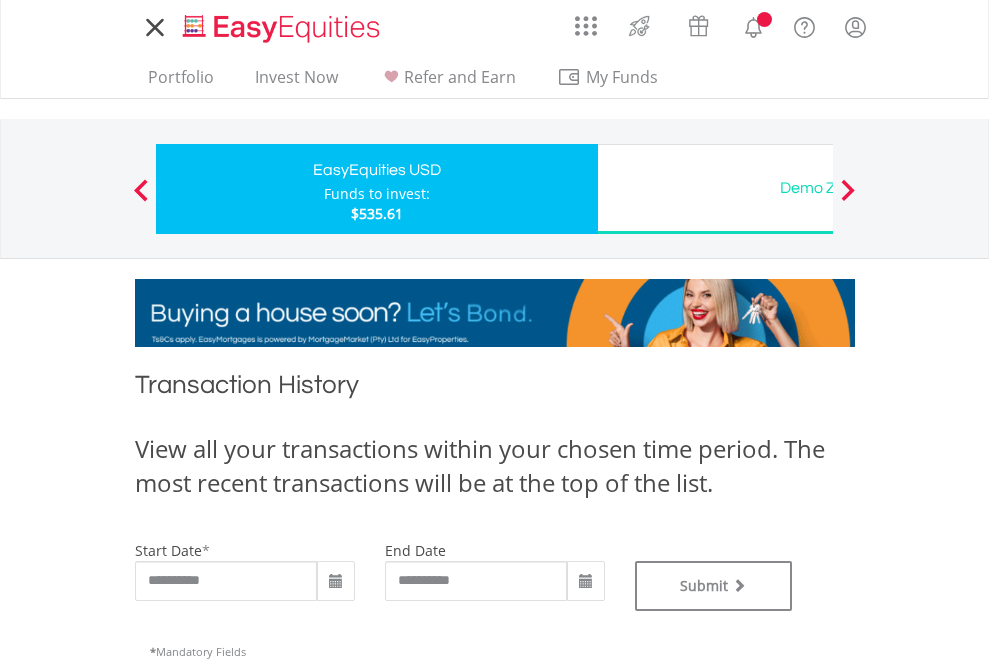 type on "**********" 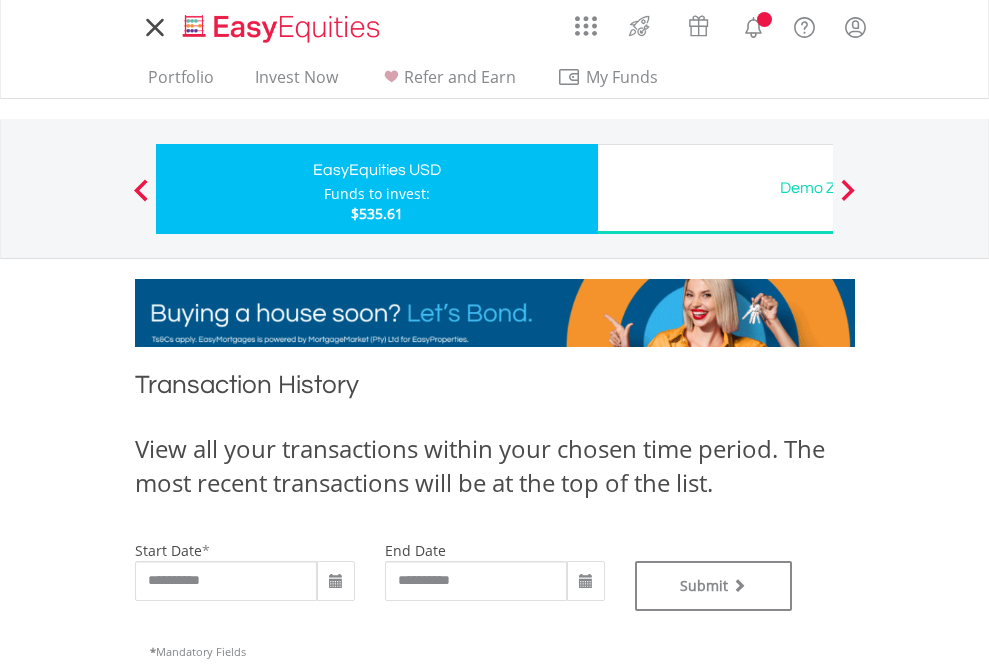 type on "**********" 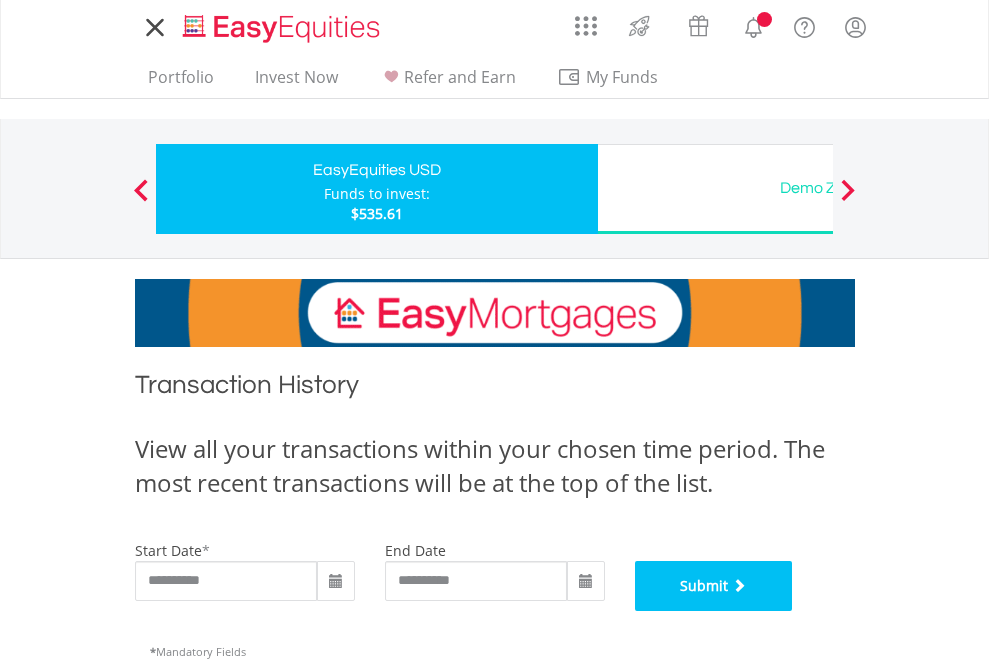 click on "Submit" at bounding box center (714, 586) 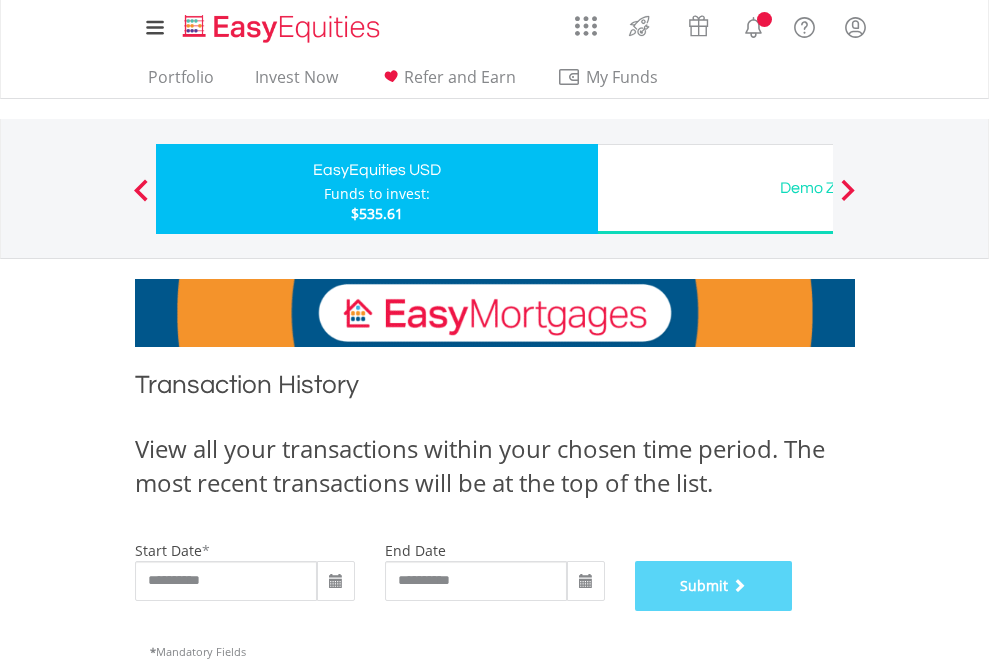 scroll, scrollTop: 811, scrollLeft: 0, axis: vertical 